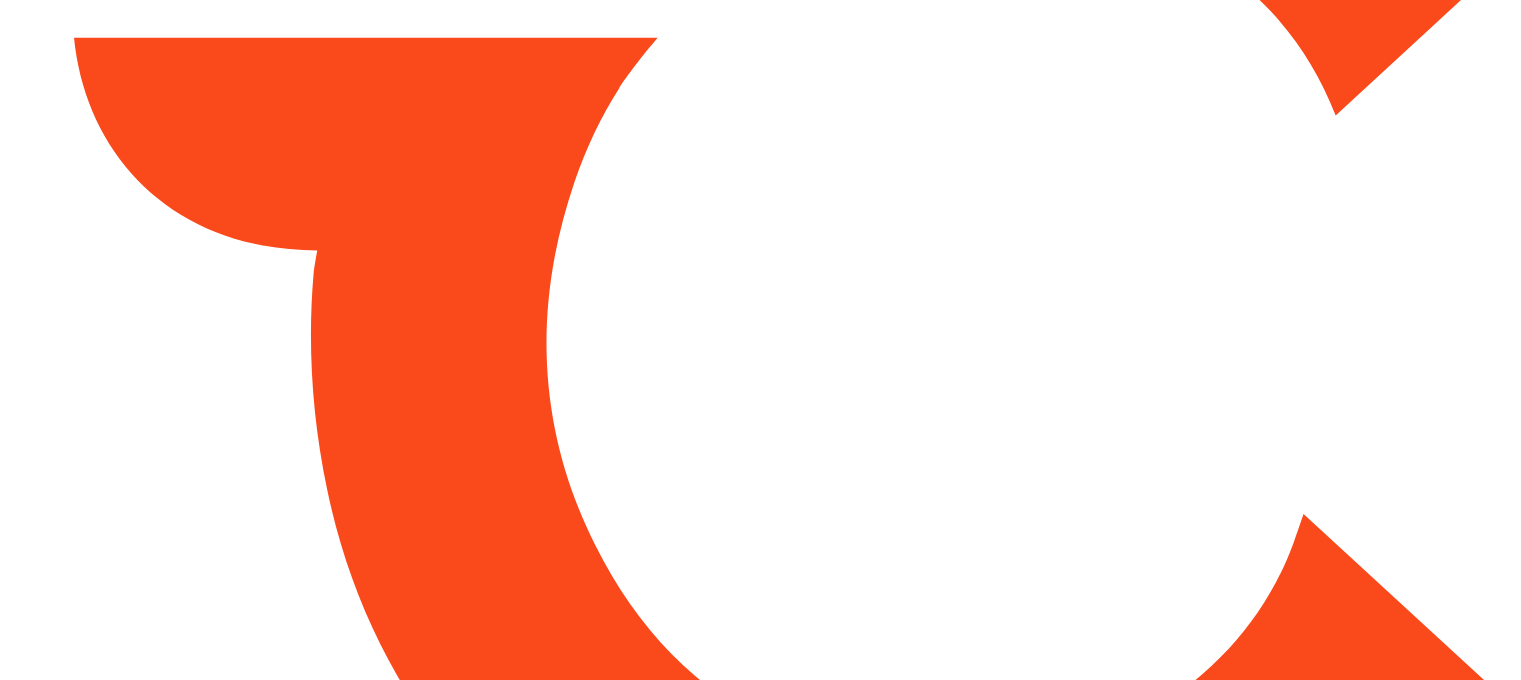 scroll, scrollTop: 0, scrollLeft: 0, axis: both 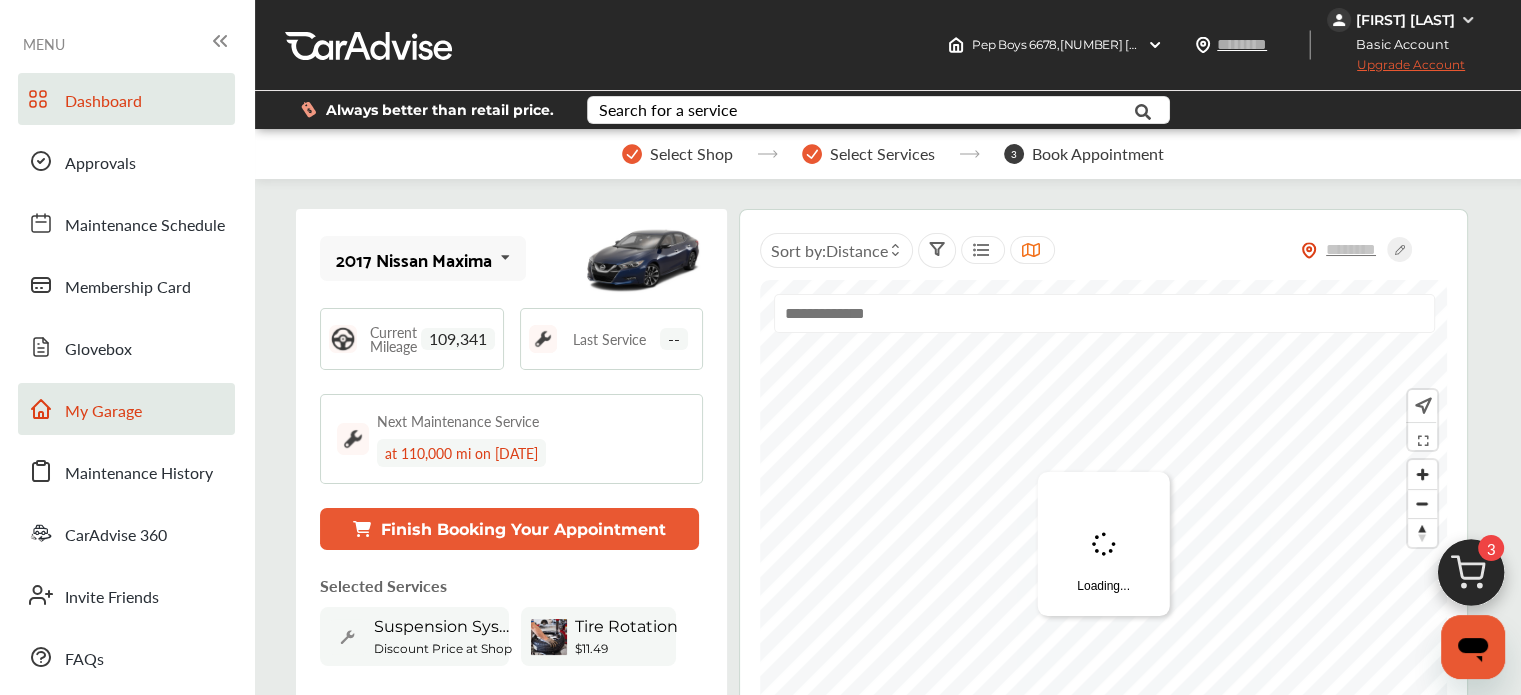 click on "My Garage" at bounding box center [103, 412] 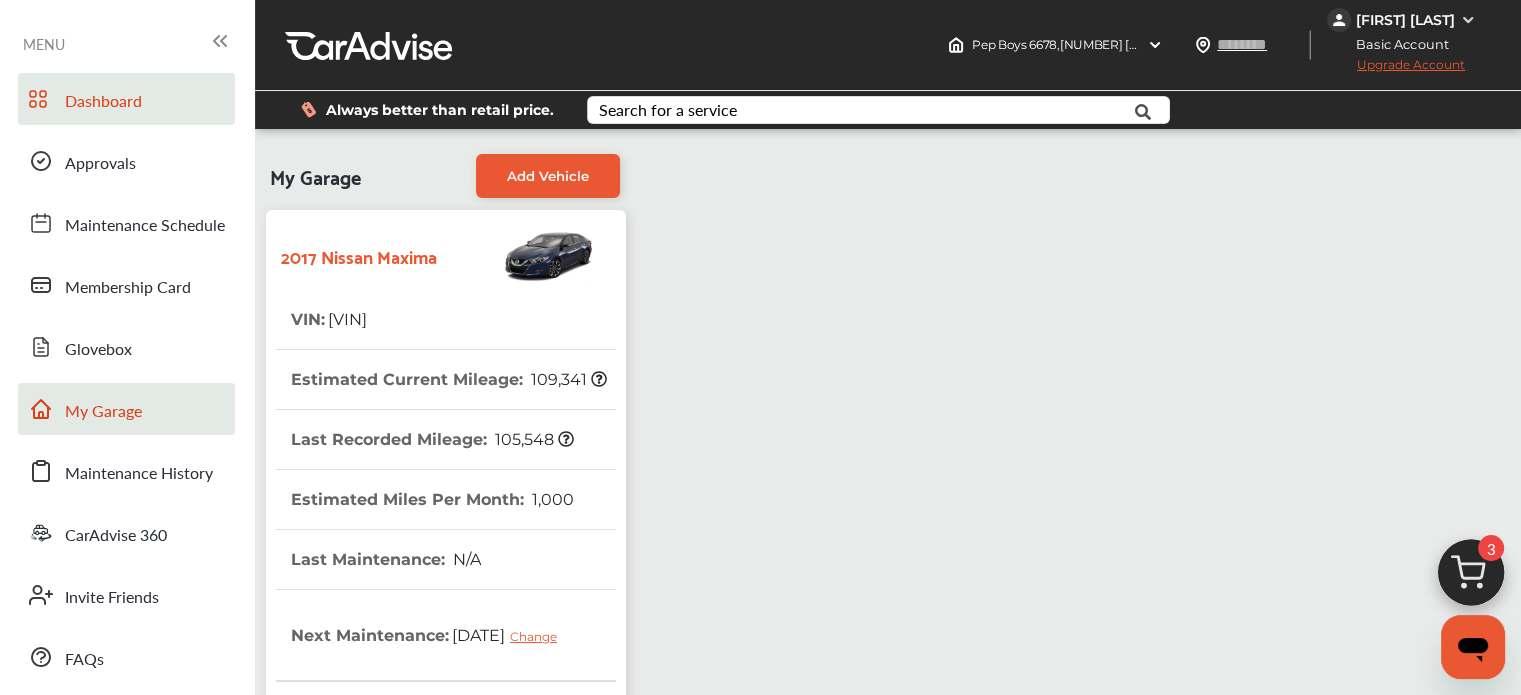 click on "Dashboard" at bounding box center [103, 102] 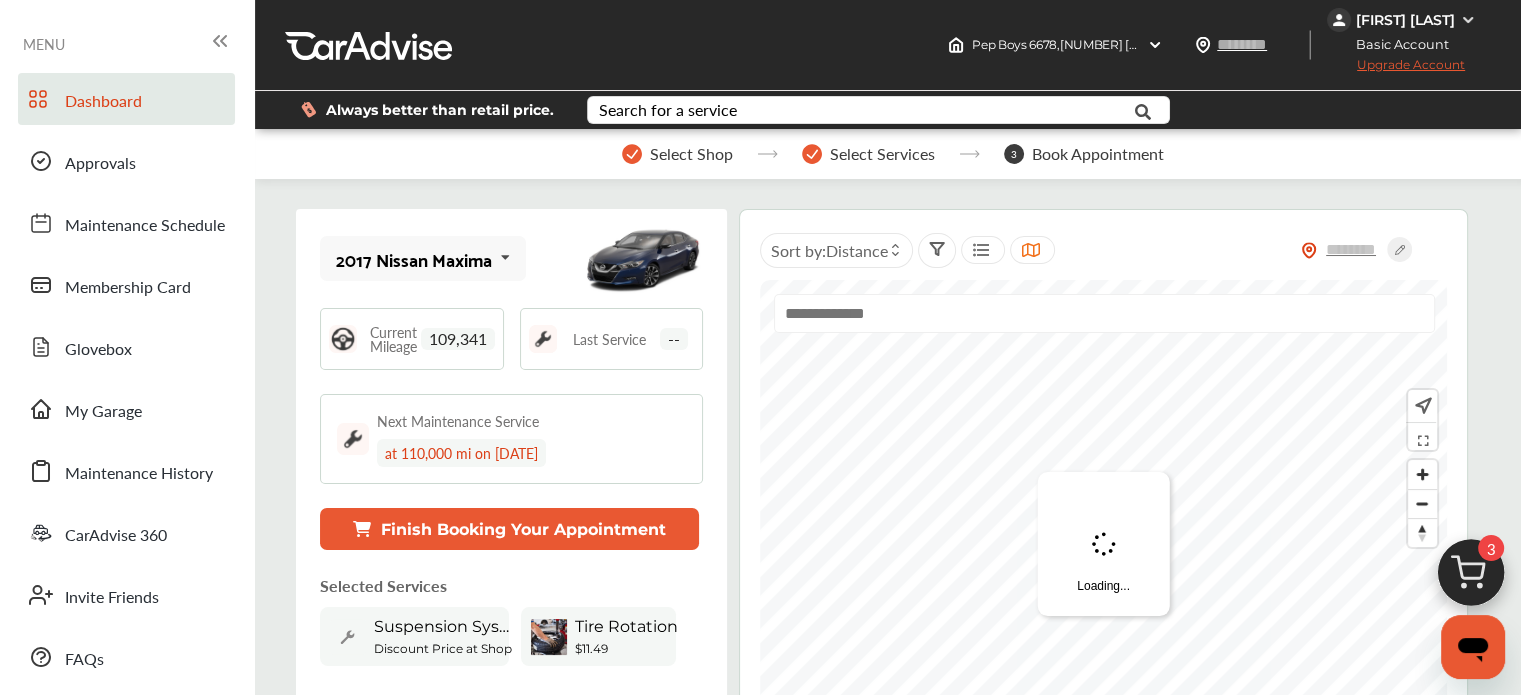 click at bounding box center [1471, 578] 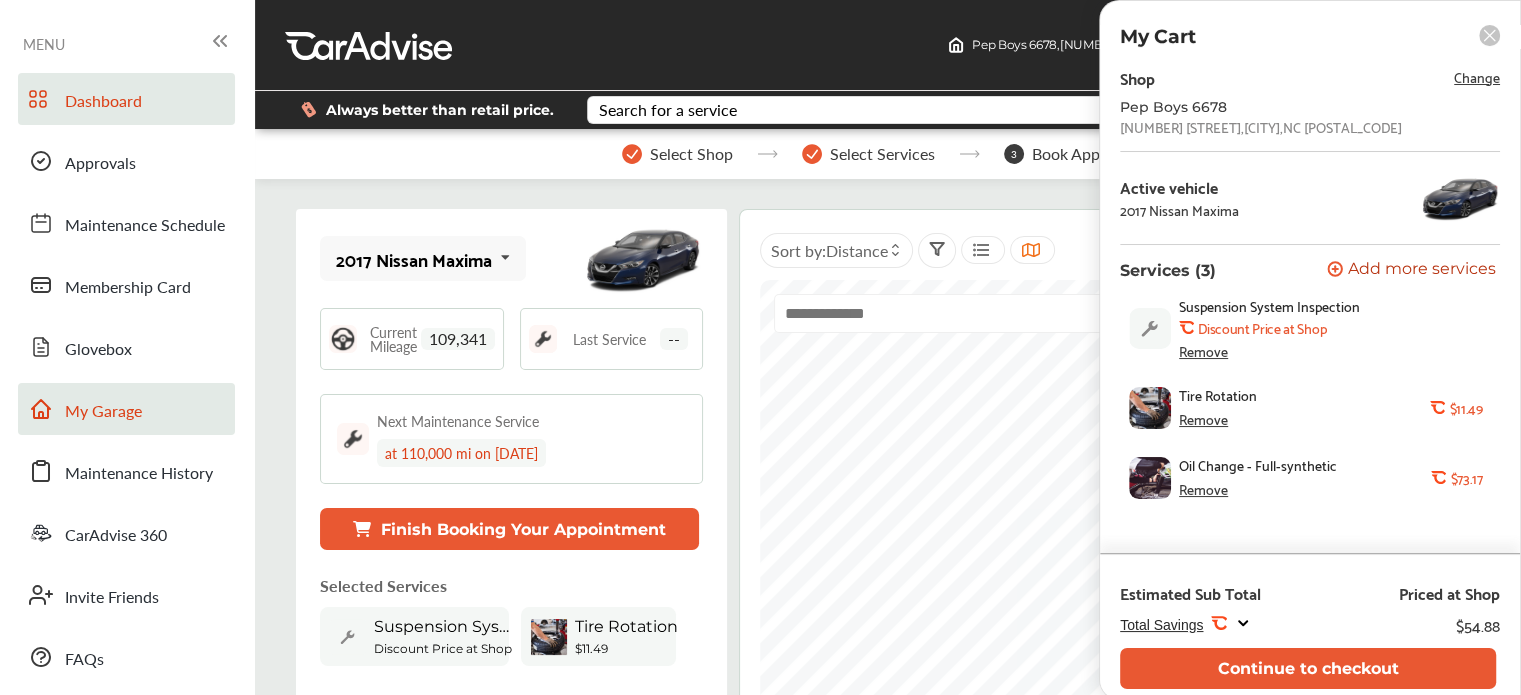 click on "My Garage" at bounding box center (103, 412) 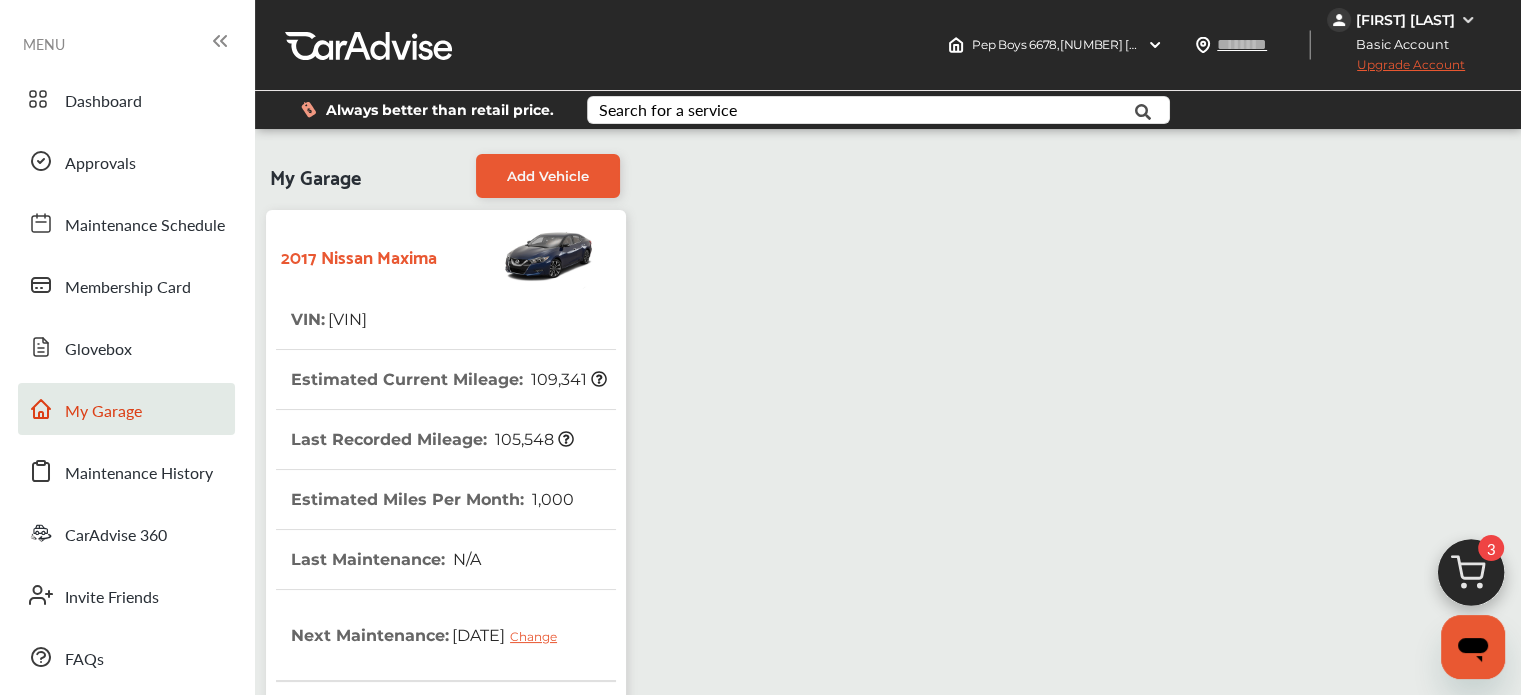click at bounding box center (1471, 578) 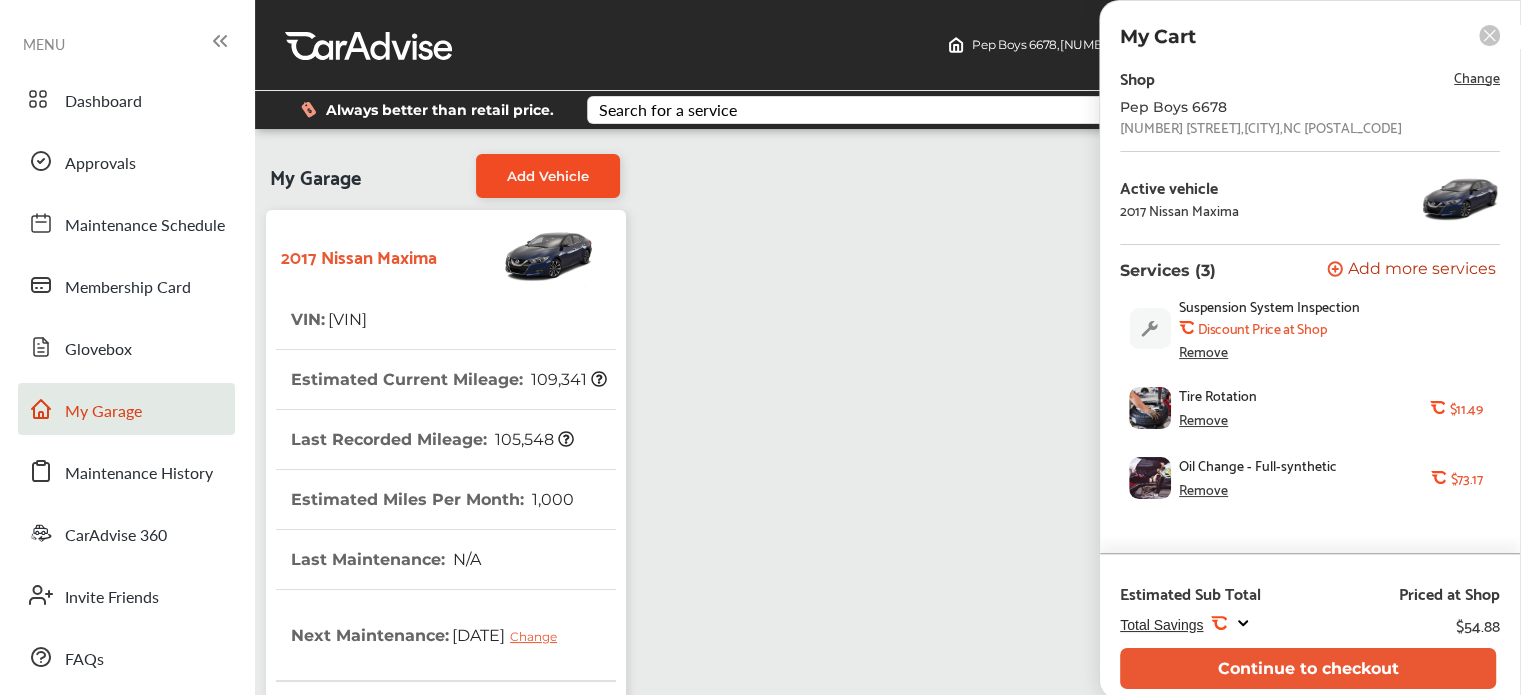 click on "Add Vehicle" at bounding box center [548, 176] 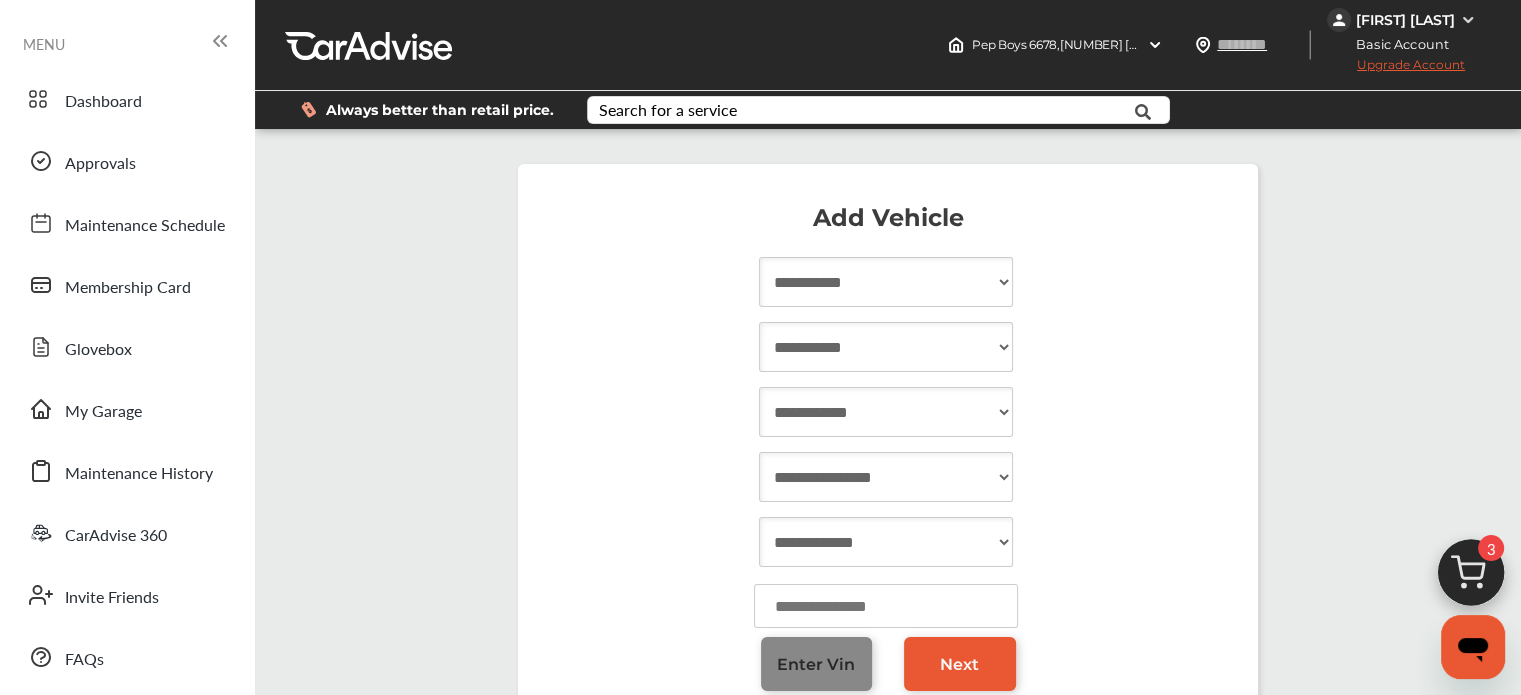 click on "Enter Vin" at bounding box center [817, 664] 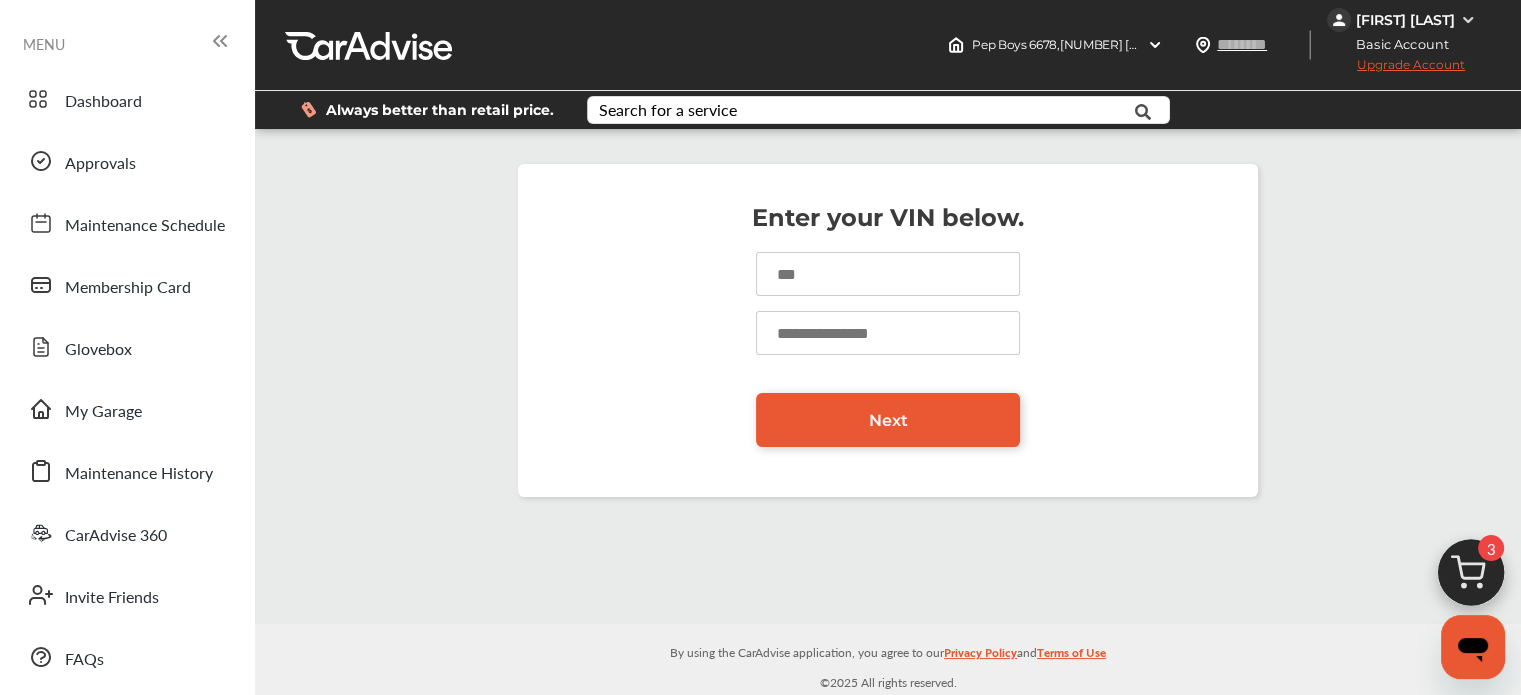 click at bounding box center (888, 274) 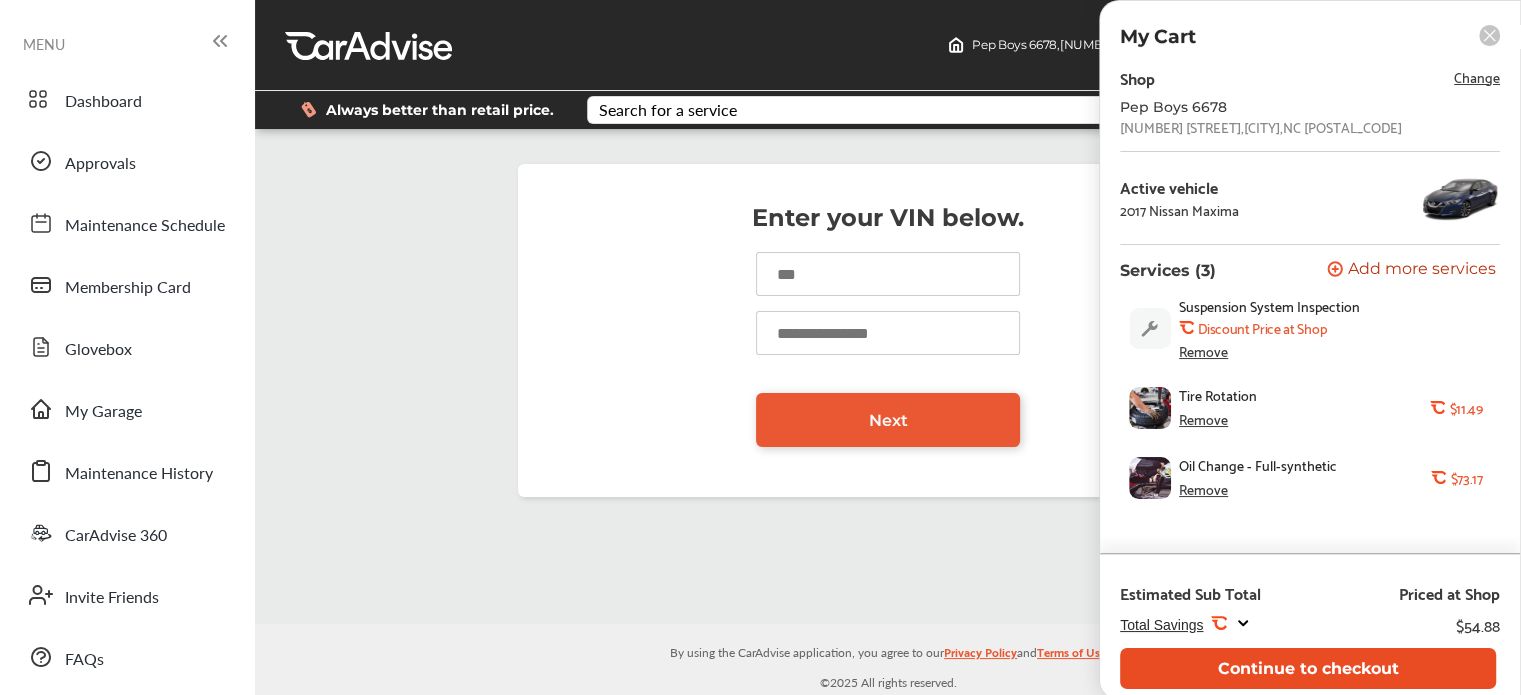 click on "Continue to checkout" at bounding box center [1308, 668] 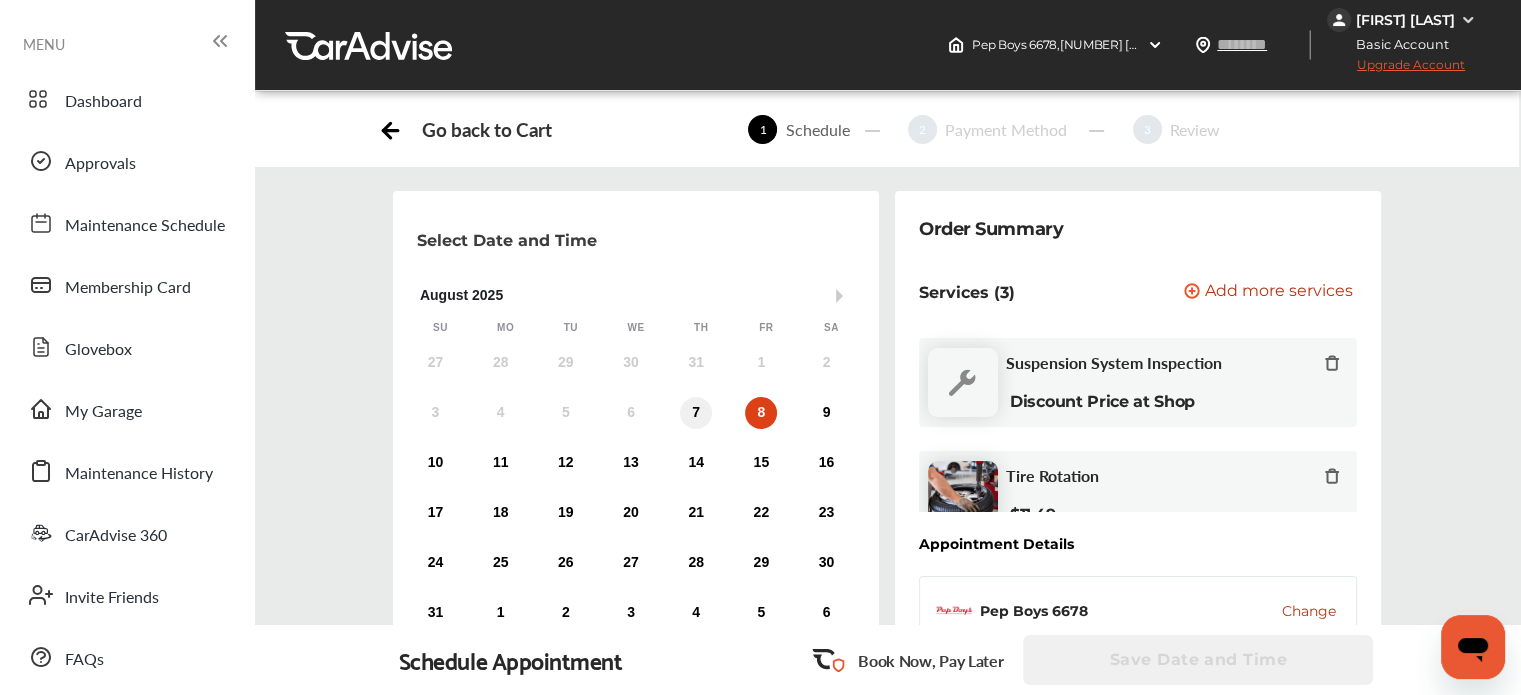 click on "7" at bounding box center [696, 413] 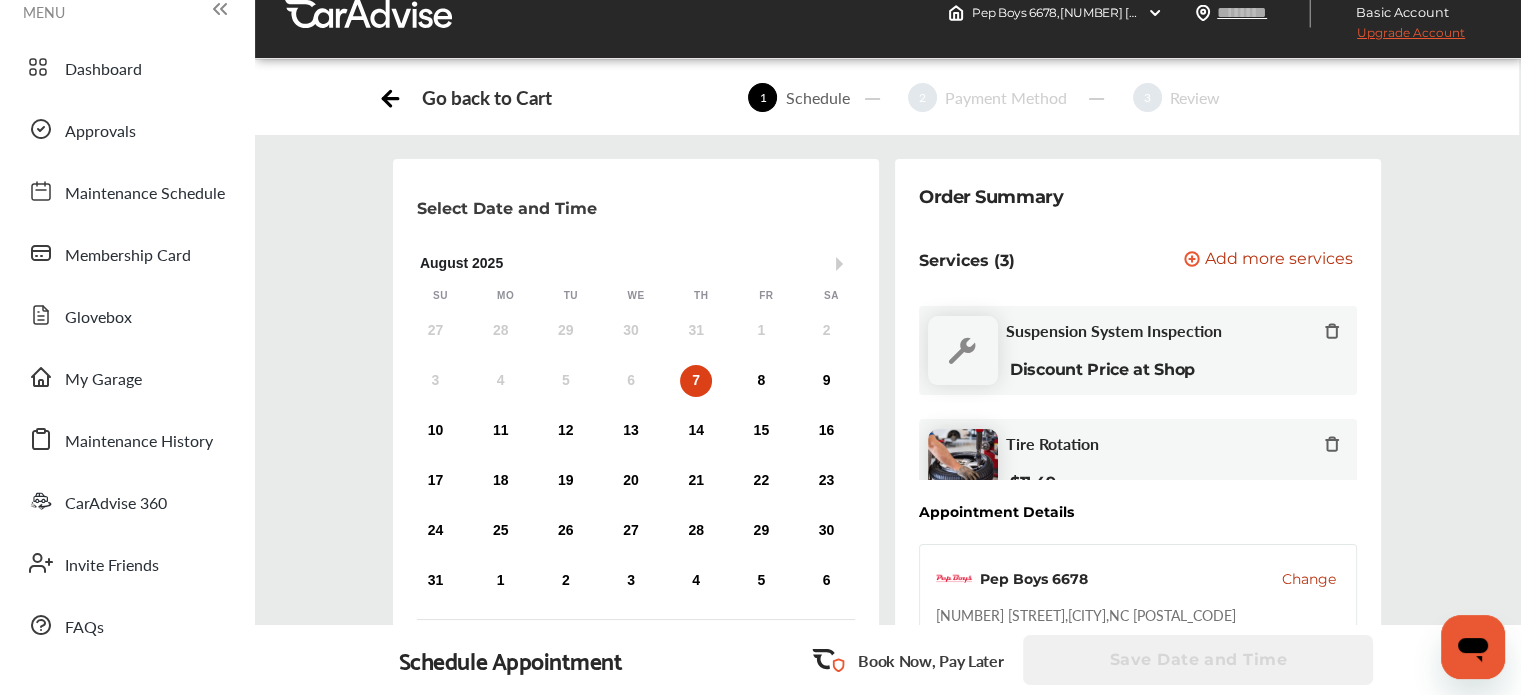 scroll, scrollTop: 0, scrollLeft: 0, axis: both 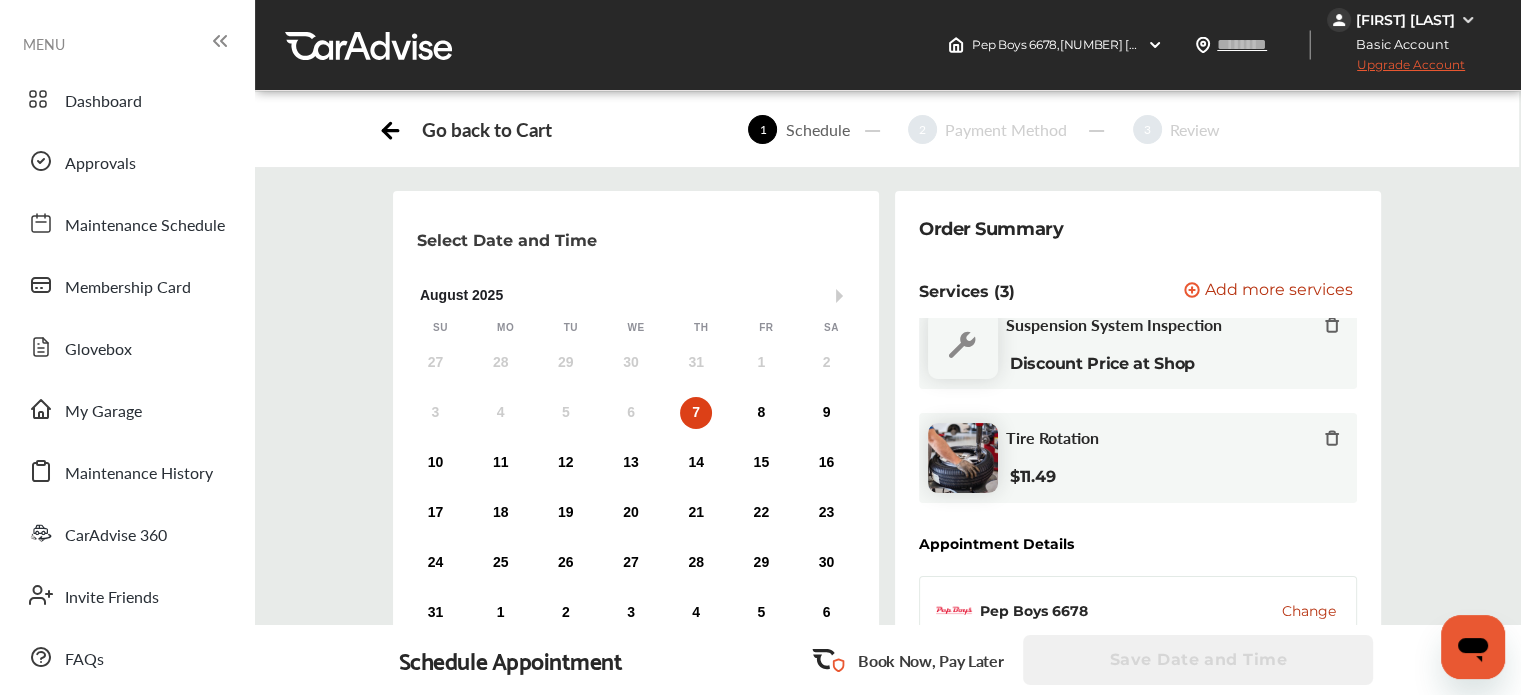 click 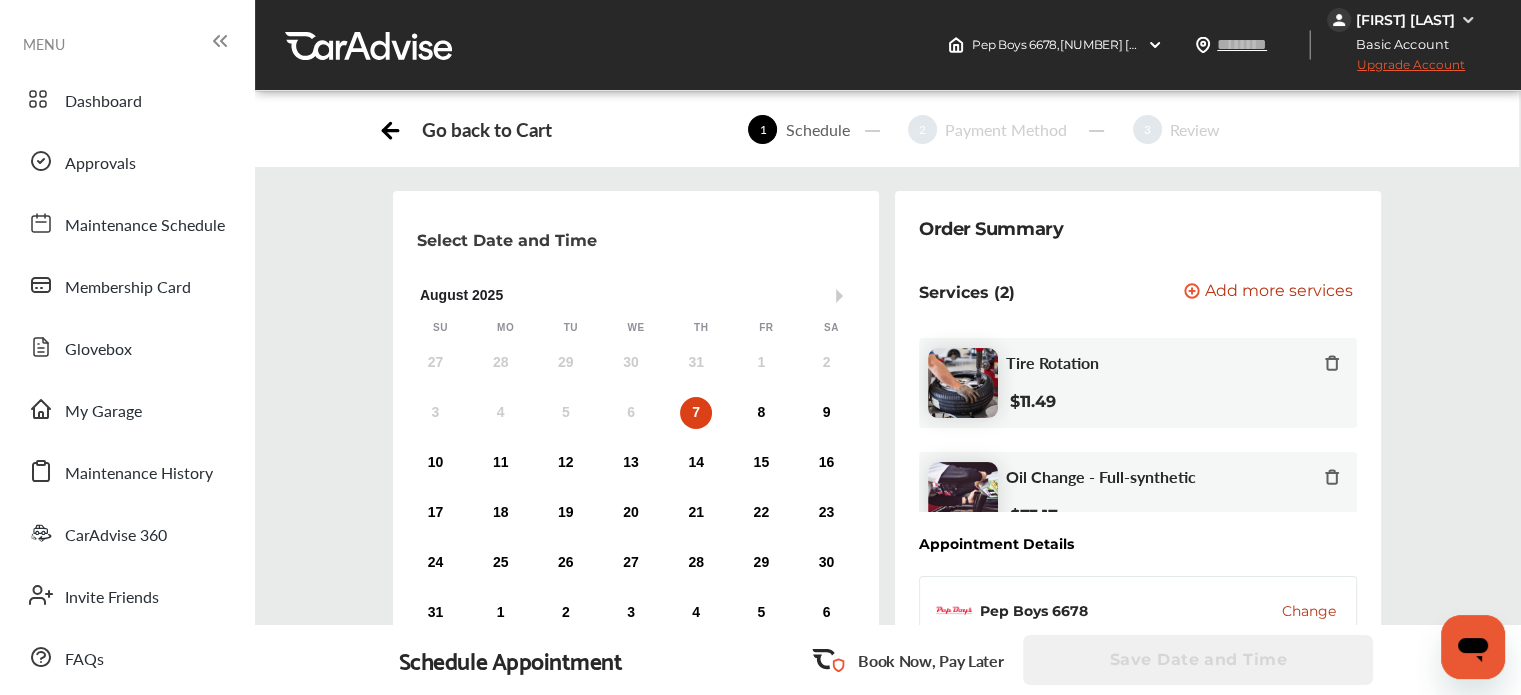 scroll, scrollTop: 29, scrollLeft: 0, axis: vertical 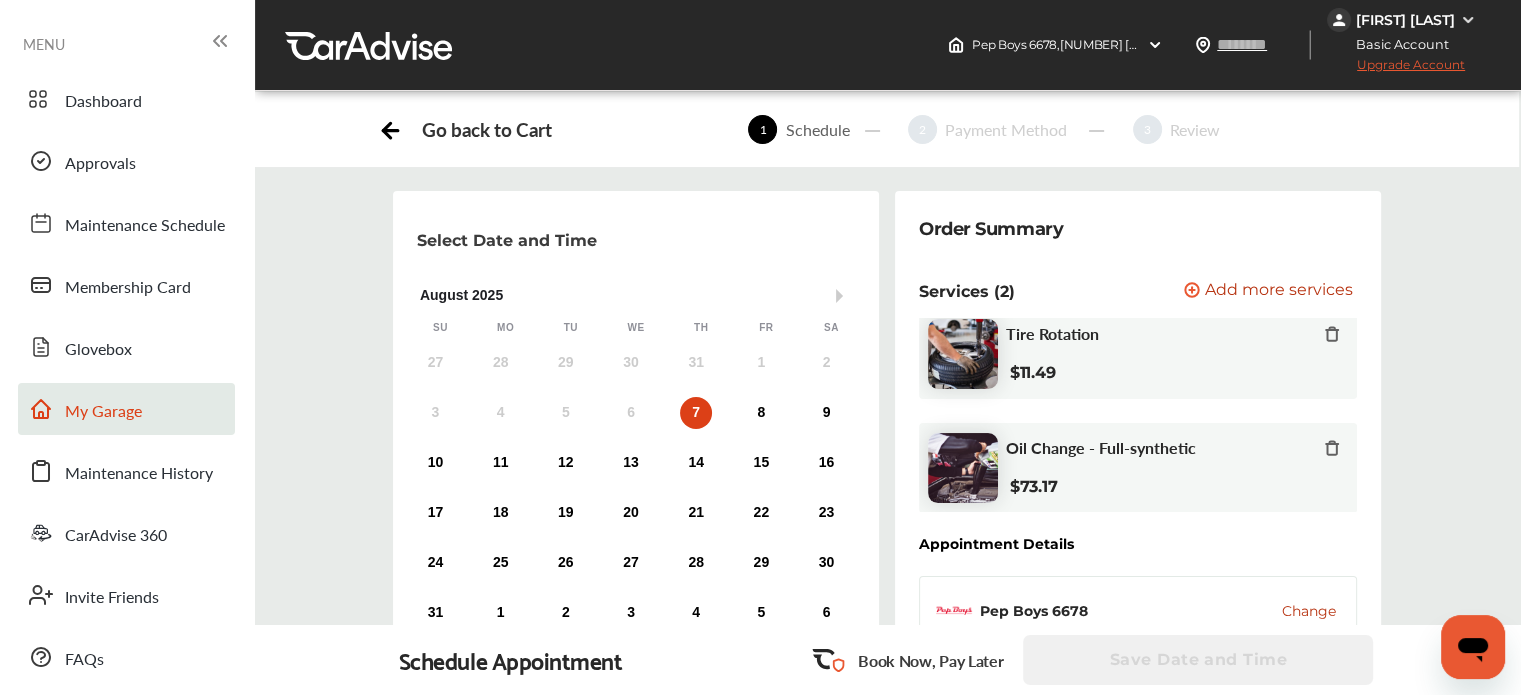click on "My Garage" at bounding box center (103, 412) 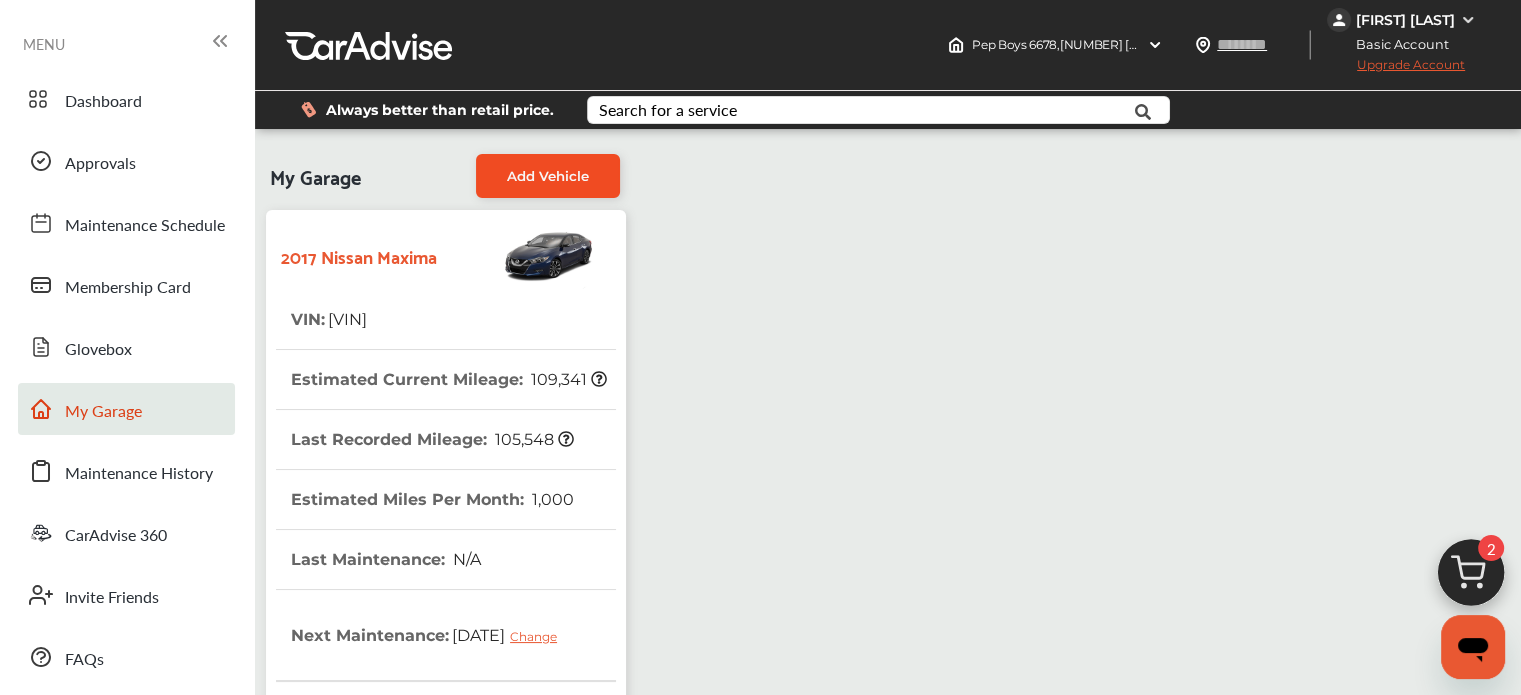 click on "Add Vehicle" at bounding box center [548, 176] 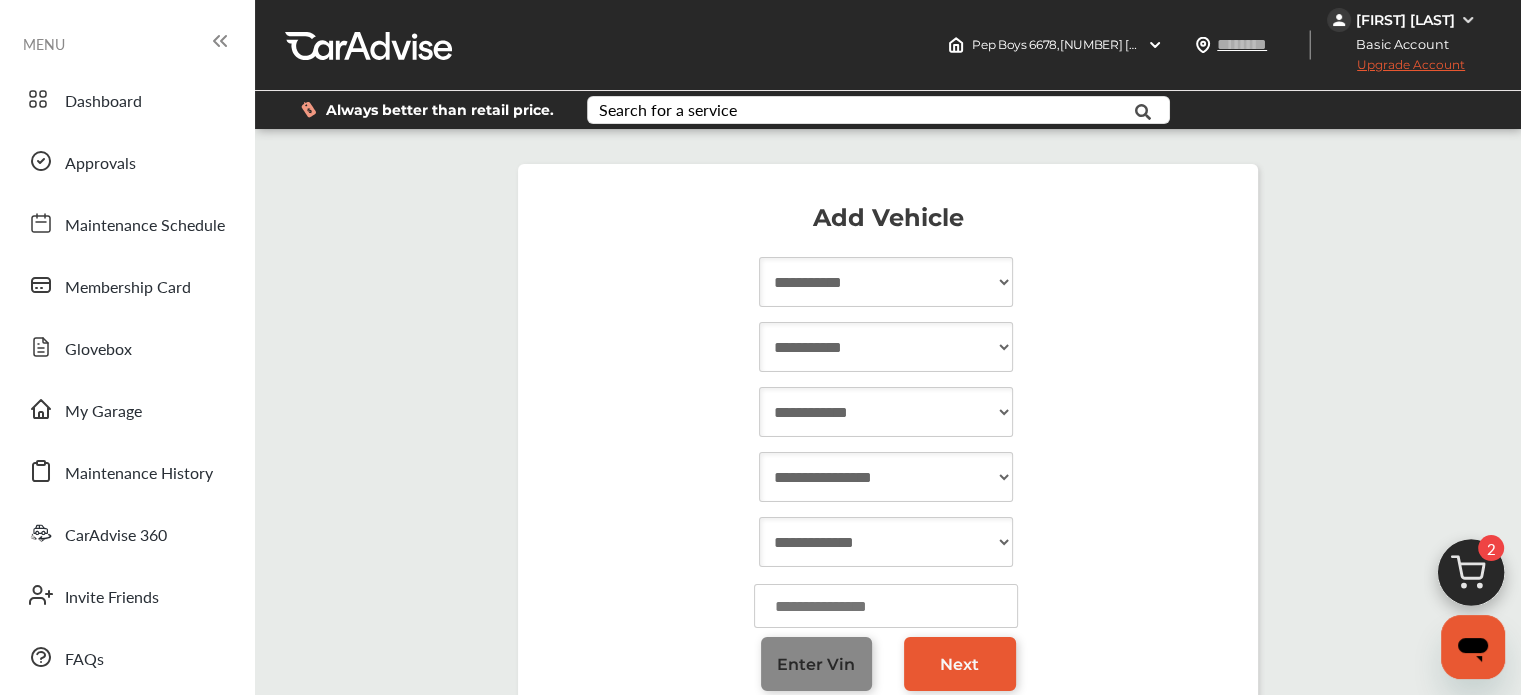 click on "Enter Vin" at bounding box center [817, 664] 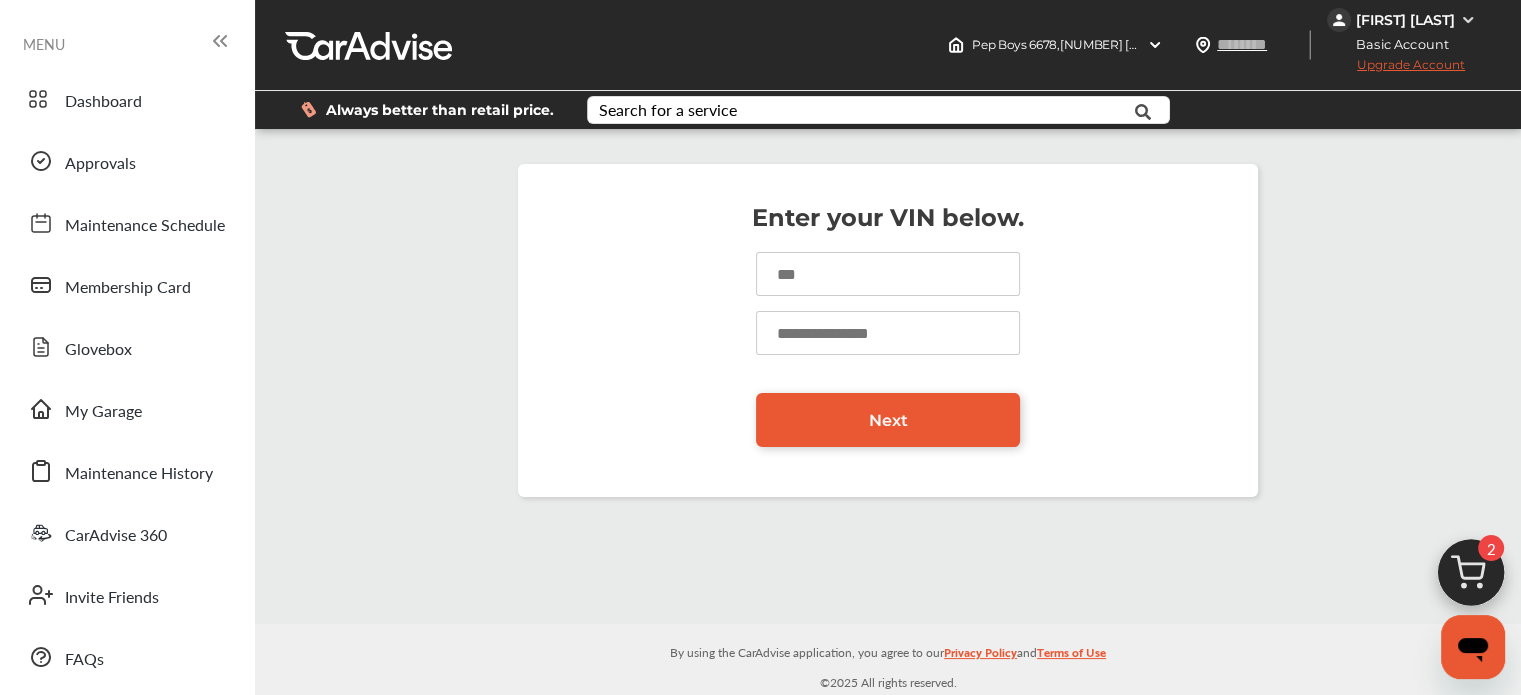 click at bounding box center [888, 274] 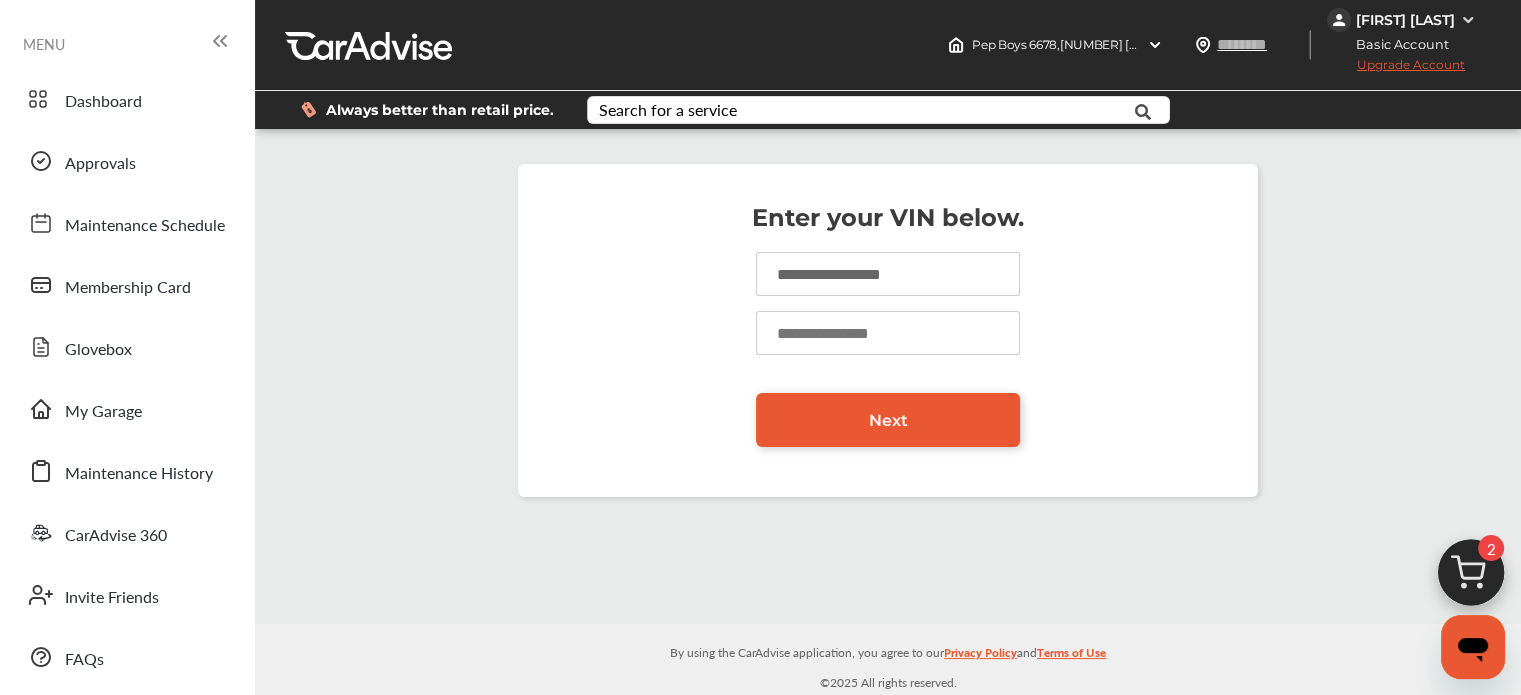 type on "**********" 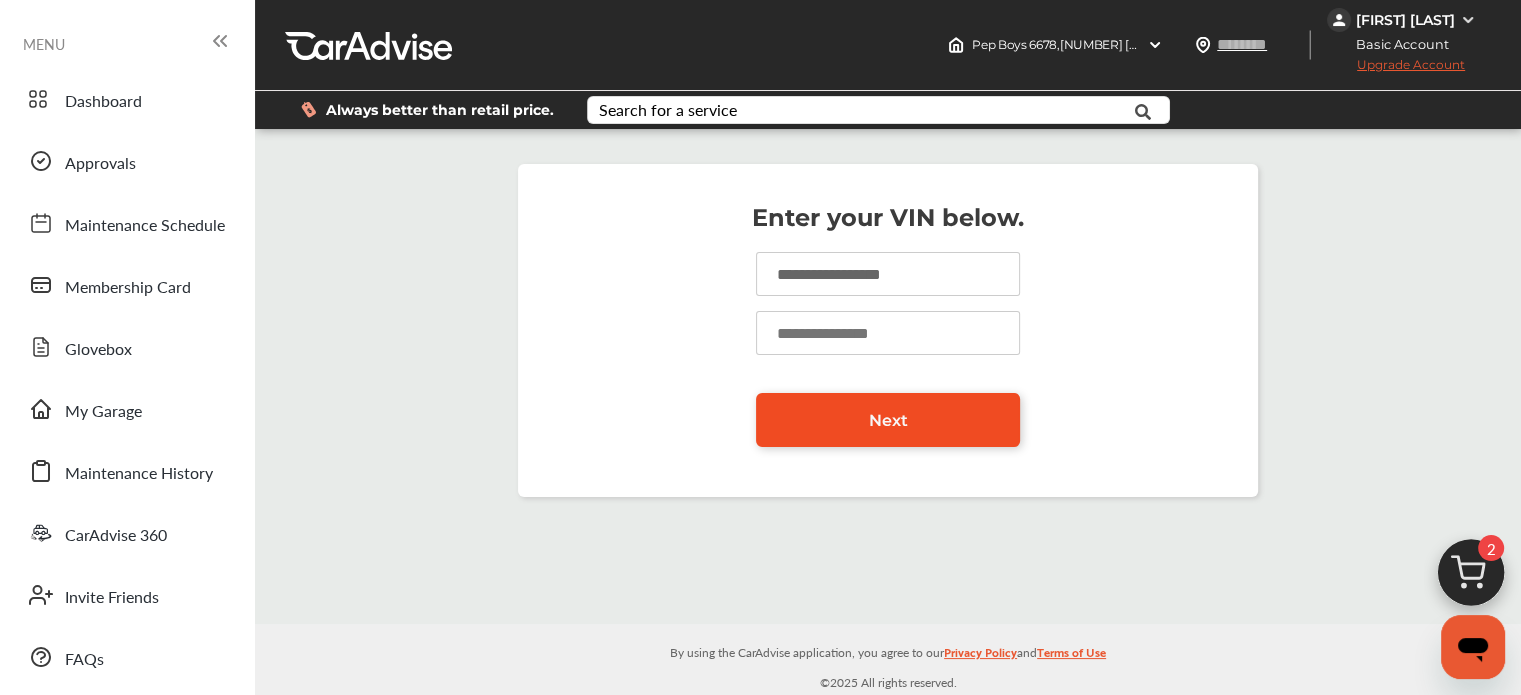 type on "*****" 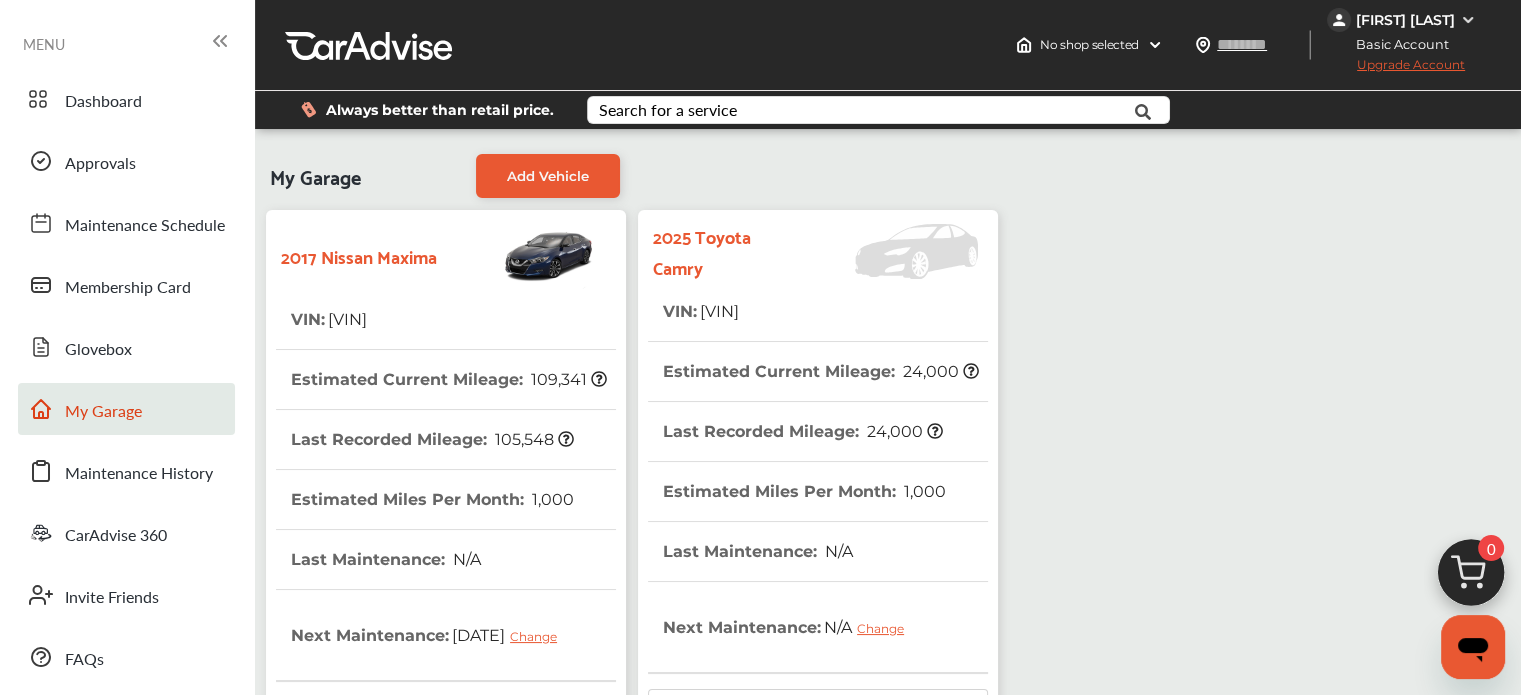 click on "My Garage Add Vehicle 2017   Nissan   Maxima   VIN :  [VIN] Estimated Current Mileage :   109,341   Last Recorded Mileage :   105,548   Estimated Miles Per Month :   1,000 Last Maintenance :   N/A   Next Maintenance : August 27, 2025 Change Tread Depth Tracker
Want to track if your tires need a replacement soon? At your next appointment, have the shop measure your tread depth. 0/0" 0/0" 0/0" 0/0" Tire Details Edit Vehicle Glovebox   2025   Toyota   Camry   VIN :  [VIN] Estimated Current Mileage :   24,000   Last Recorded Mileage :   24,000   Estimated Miles Per Month :   1,000 Last Maintenance :   N/A   Next Maintenance : N/A Change Tread Depth Tracker
Want to track if your tires need a replacement soon? At your next appointment, have the shop measure your tread depth. 0/0" 0/0" 0/0" 0/0" Tire Details Edit Vehicle Glovebox Default" at bounding box center [888, 628] 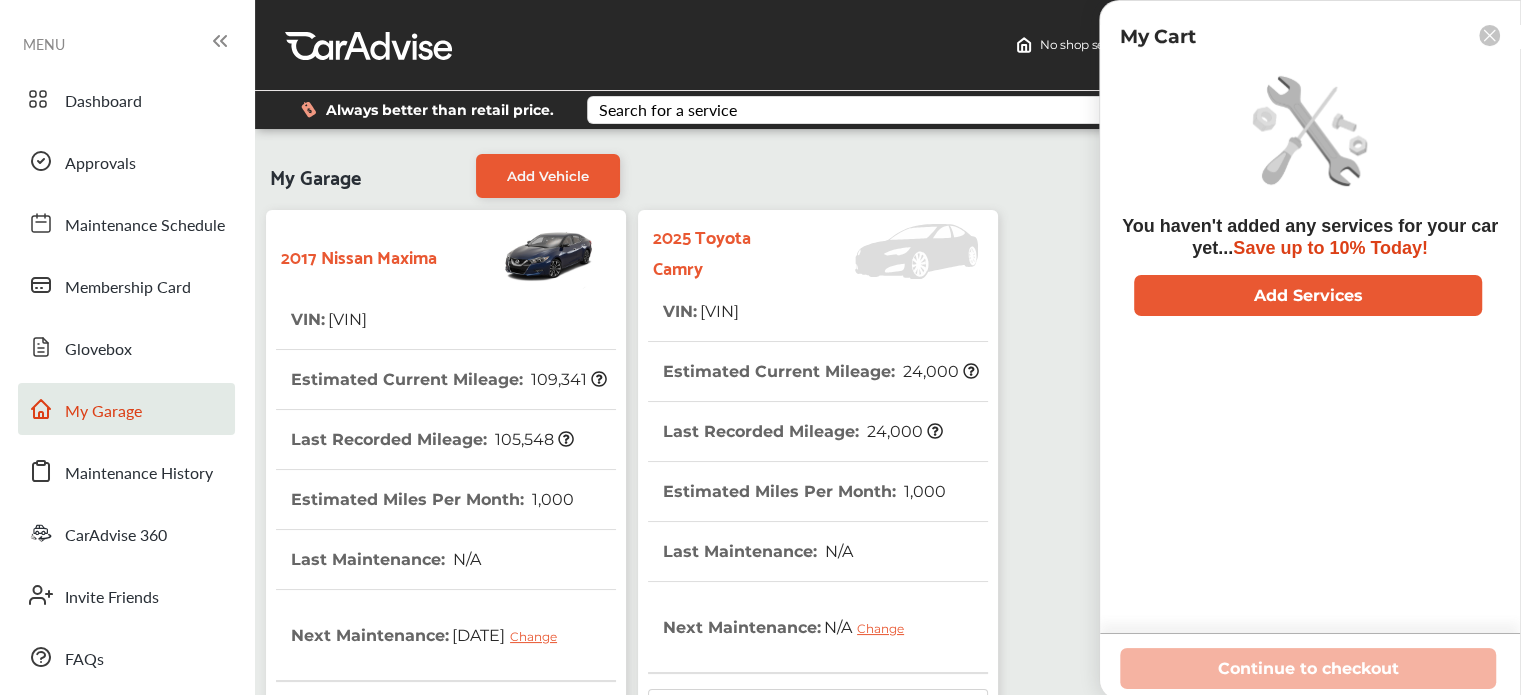 click on "Last Recorded Mileage :   105,548" at bounding box center (432, 439) 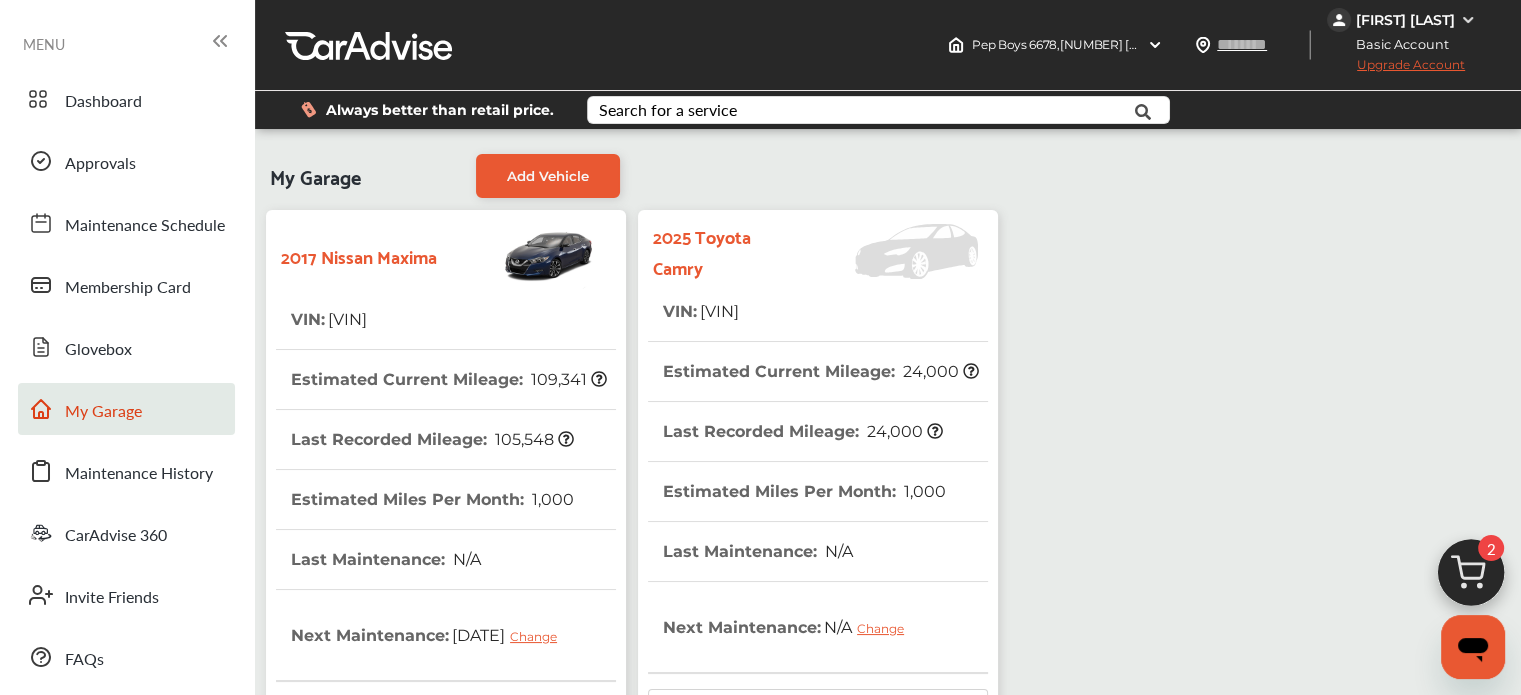 click on "Last Recorded Mileage :   105,548" at bounding box center (432, 439) 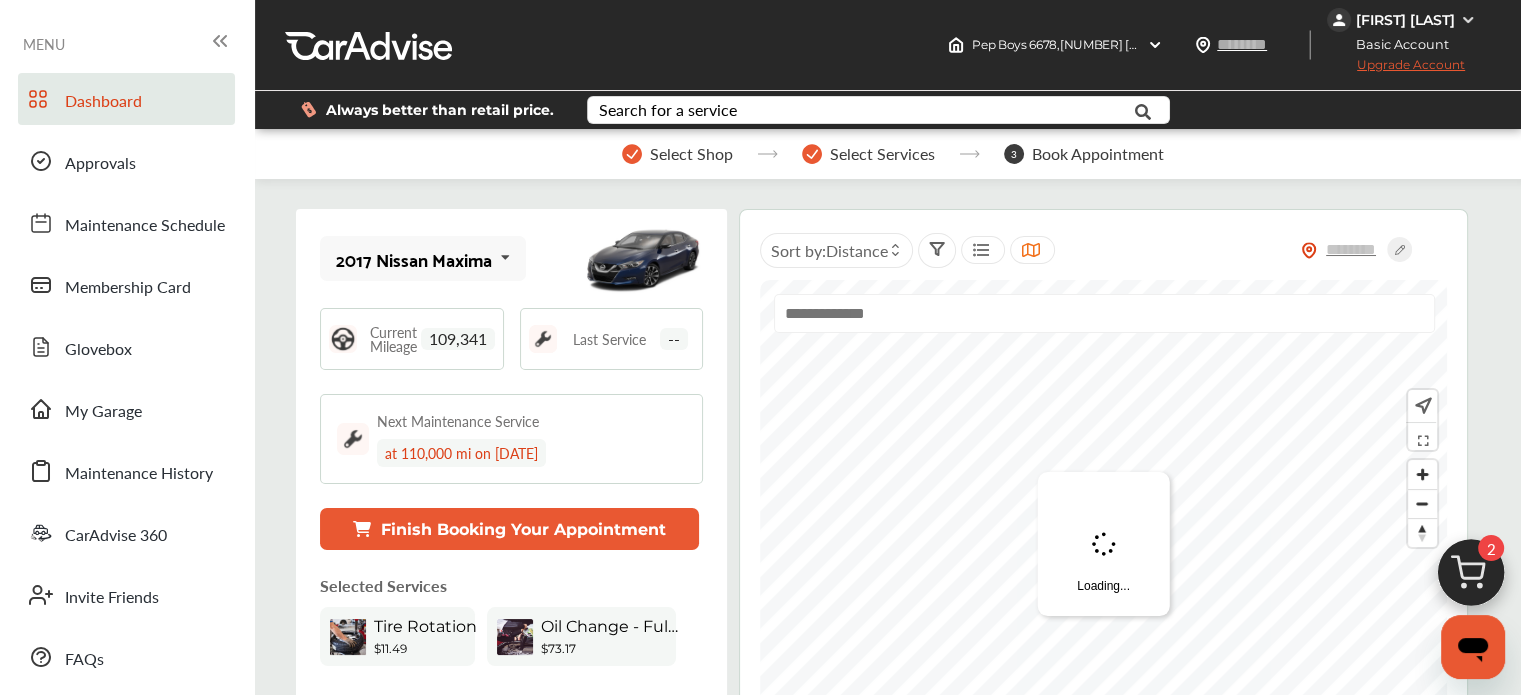 click at bounding box center [1471, 578] 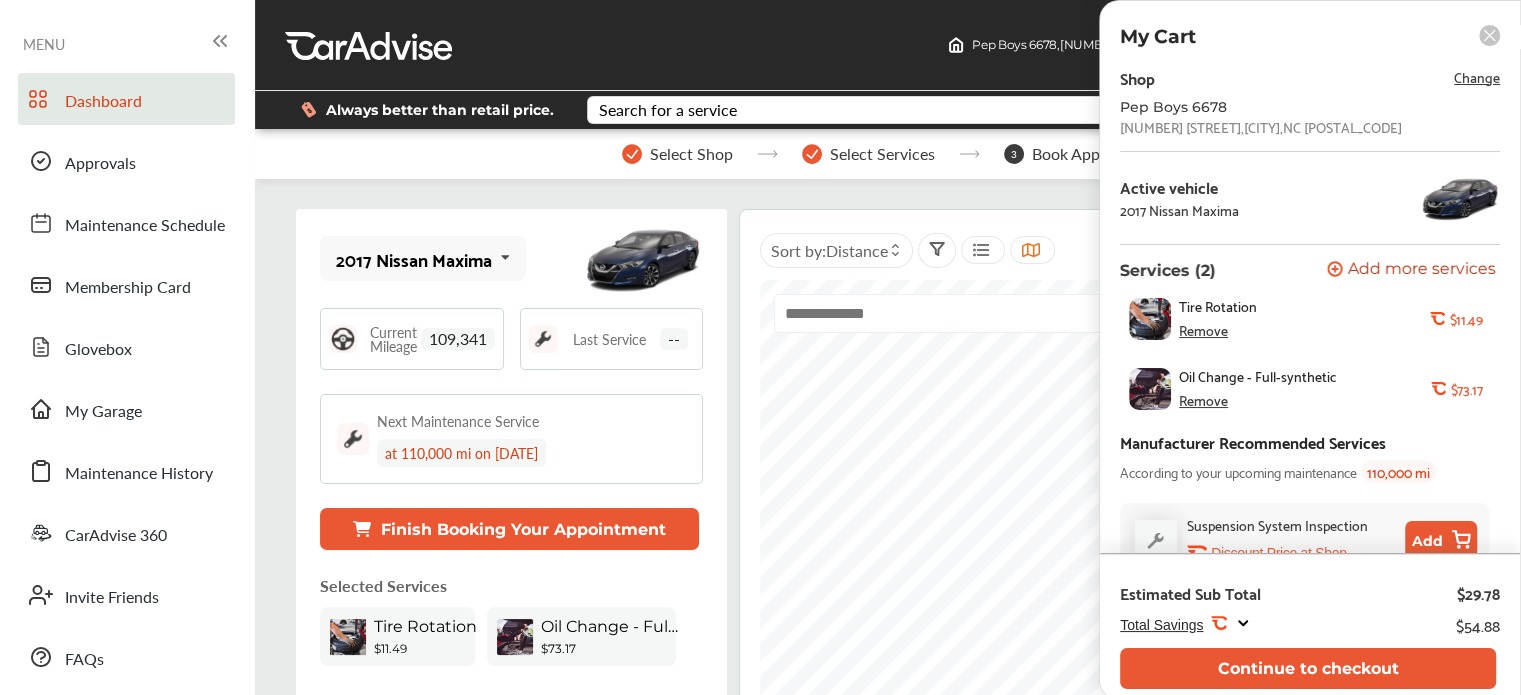 scroll, scrollTop: 36, scrollLeft: 0, axis: vertical 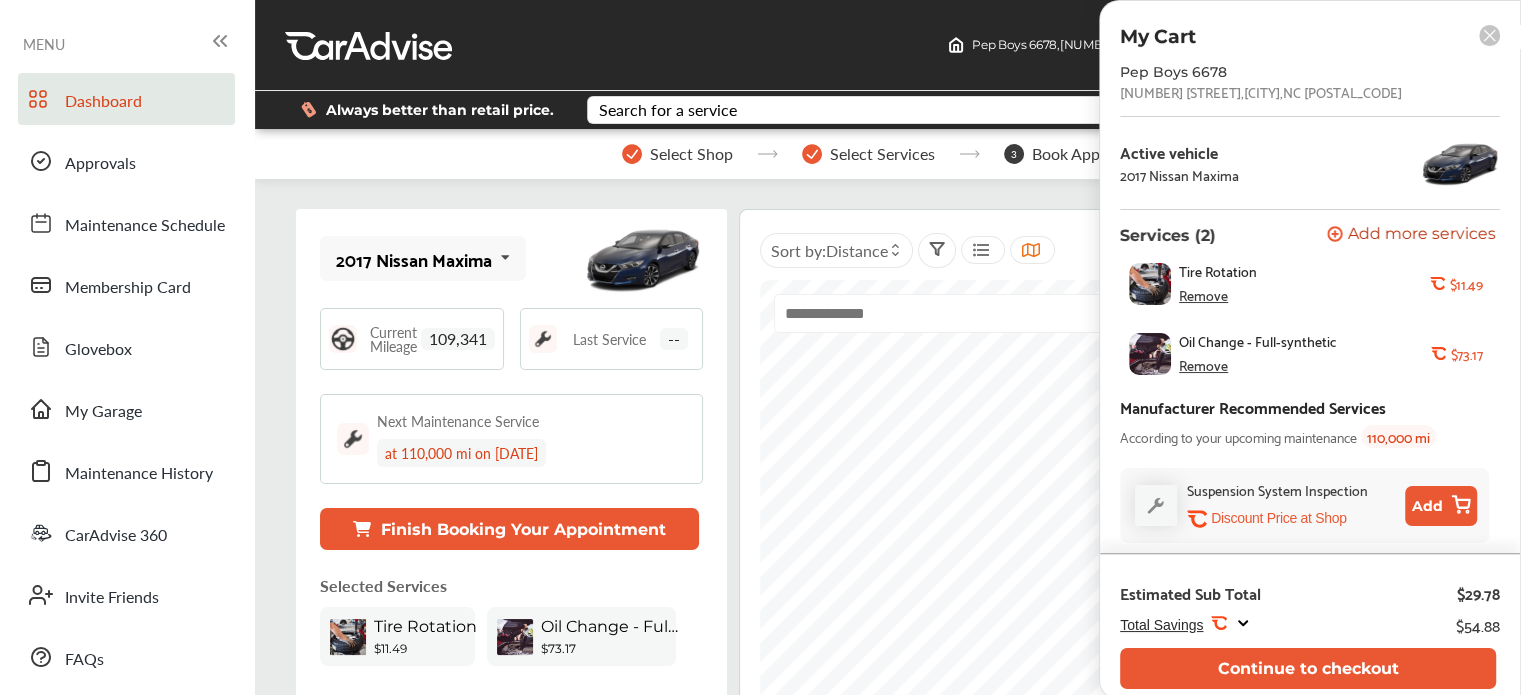 click on "Tire Rotation Remove
.st0{fill:#FA4A1C;}
$11.49" at bounding box center (1305, 284) 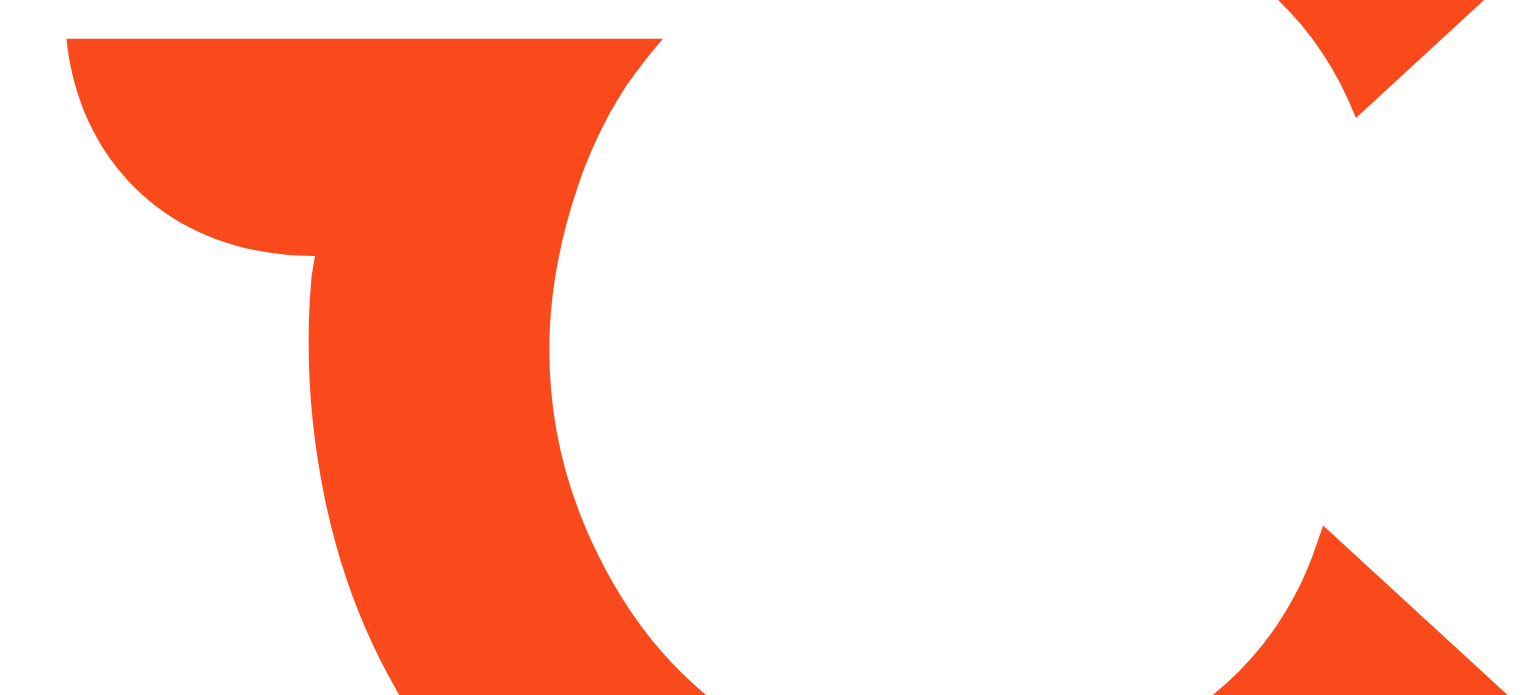 scroll, scrollTop: 0, scrollLeft: 0, axis: both 